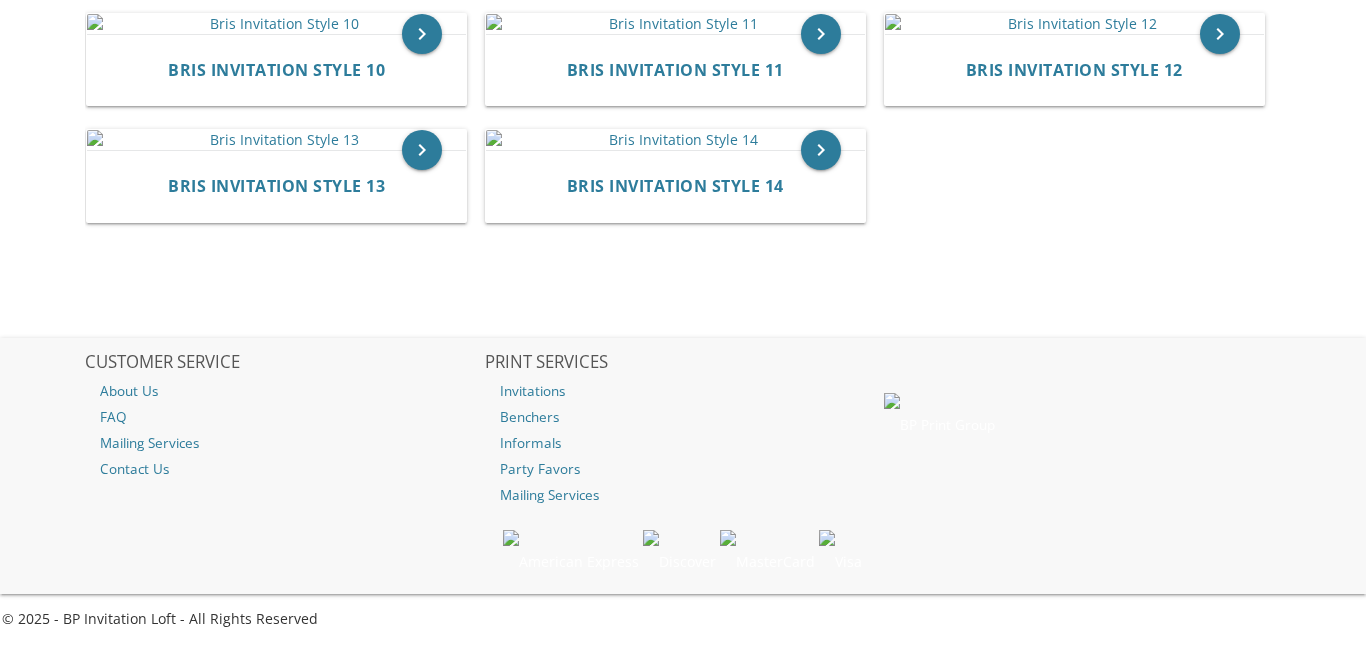 scroll, scrollTop: 1699, scrollLeft: 0, axis: vertical 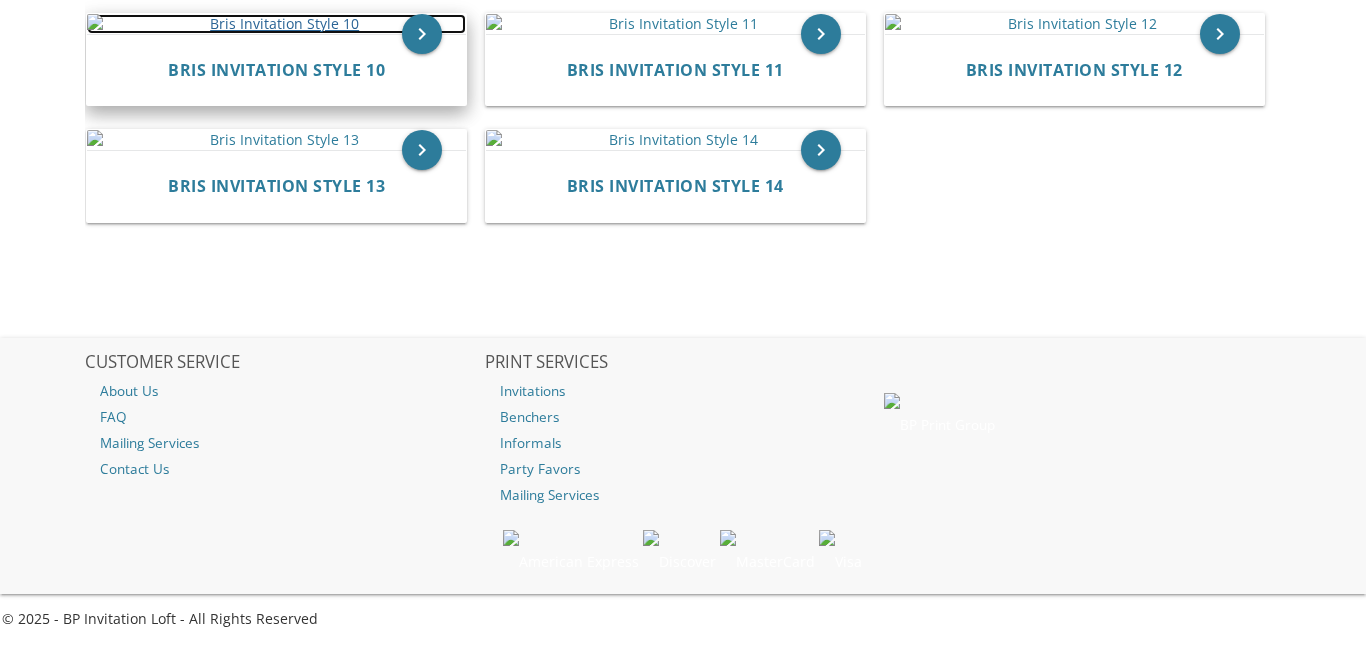 click at bounding box center [276, 24] 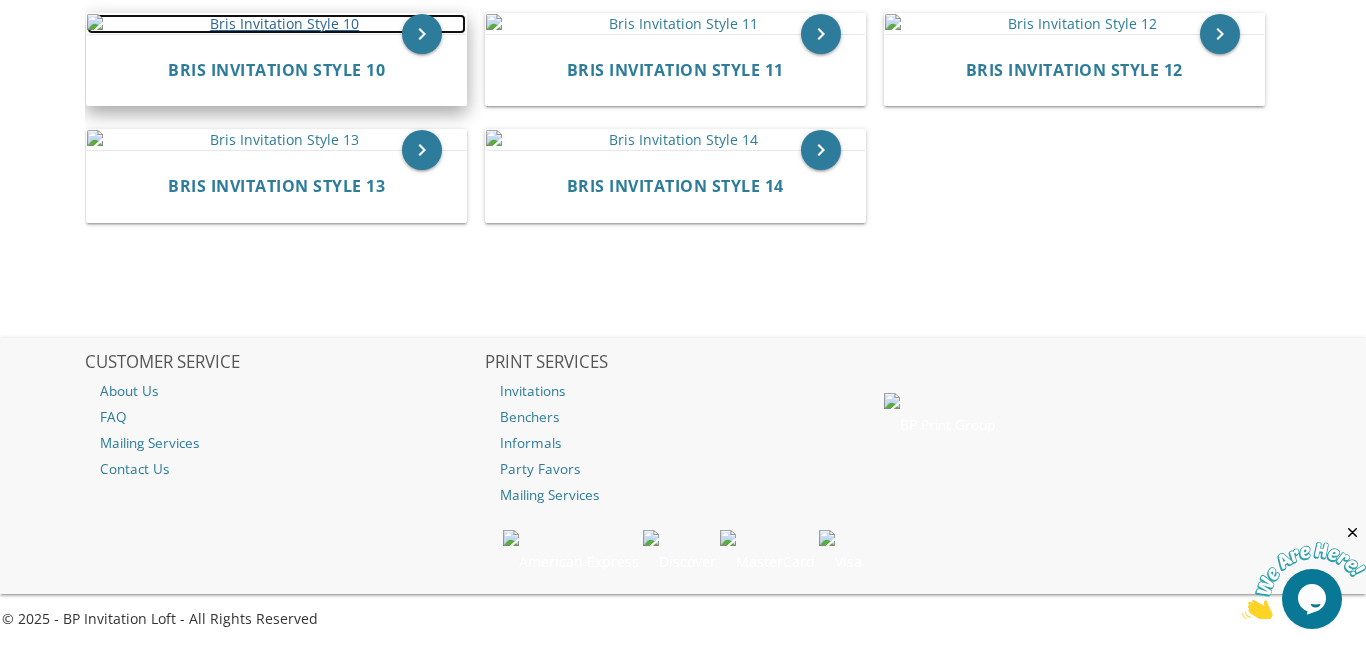 scroll, scrollTop: 0, scrollLeft: 0, axis: both 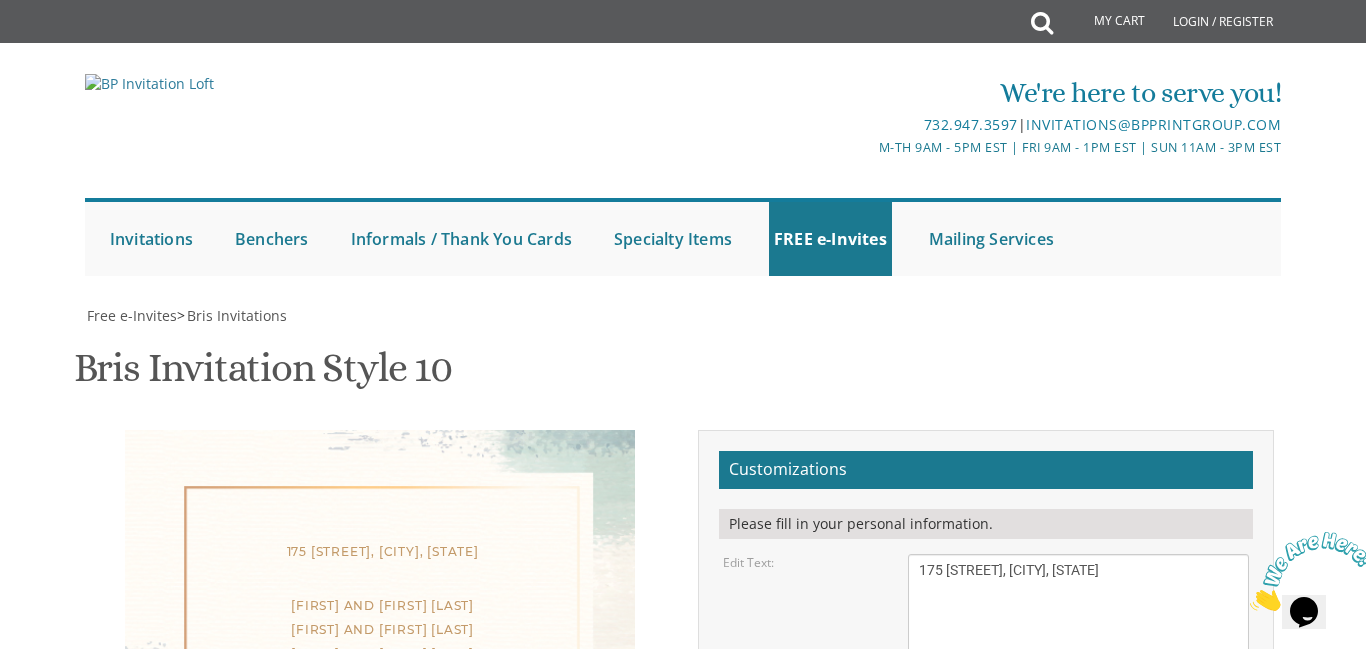 click on "175 [STREET], [CITY], [STATE]" at bounding box center (1078, 633) 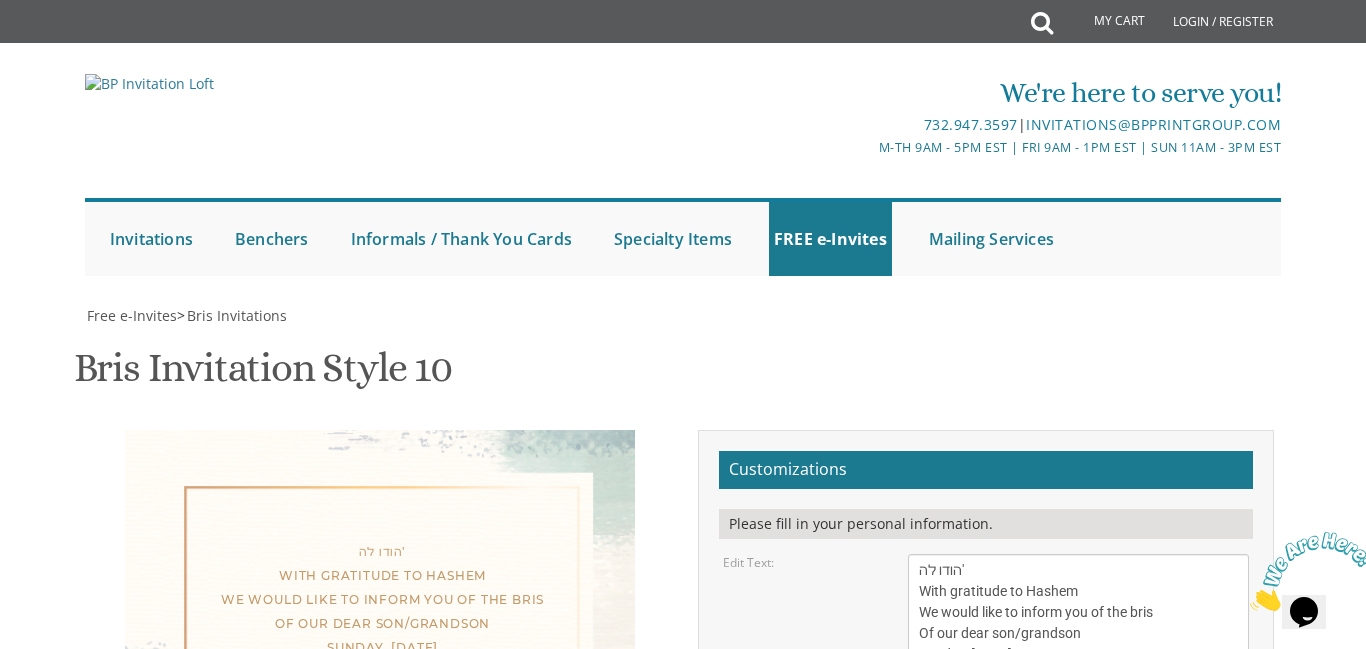 click on "175 [STREET], [CITY], [STATE]" at bounding box center (1078, 633) 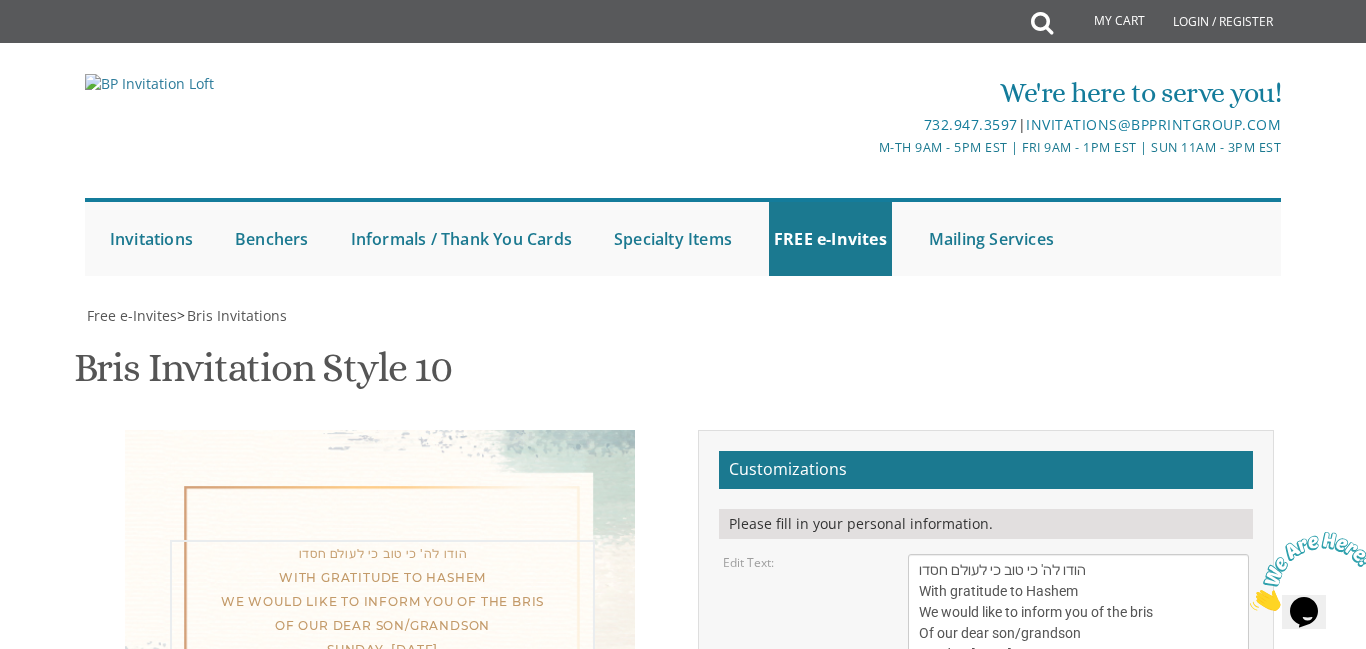 drag, startPoint x: 1162, startPoint y: 270, endPoint x: 1133, endPoint y: 275, distance: 29.427877 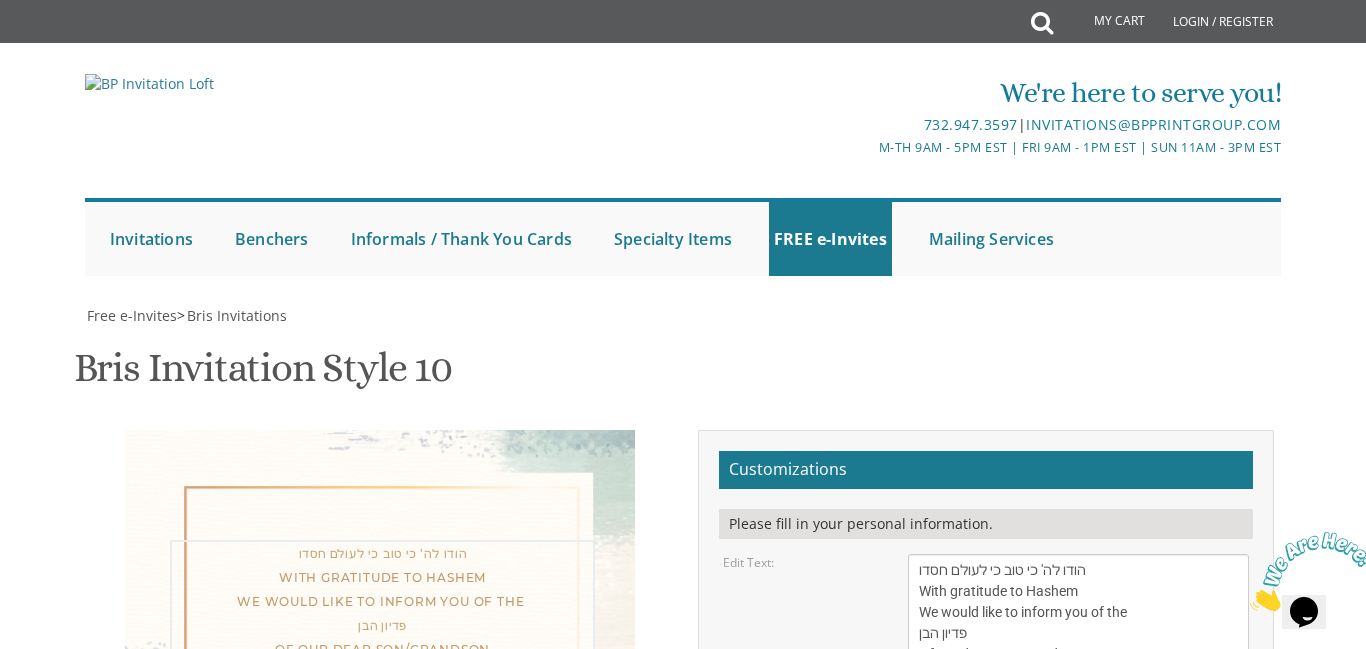 drag, startPoint x: 1082, startPoint y: 316, endPoint x: 1016, endPoint y: 321, distance: 66.189125 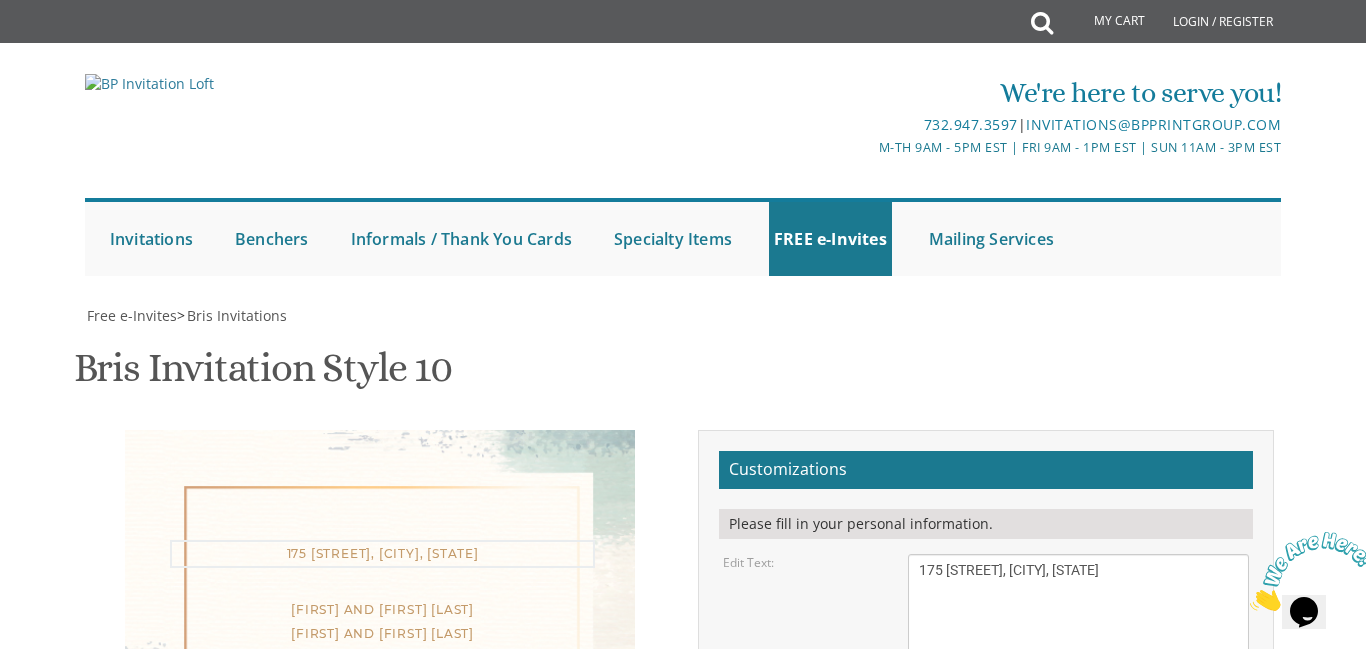 drag, startPoint x: 1058, startPoint y: 339, endPoint x: 974, endPoint y: 344, distance: 84.14868 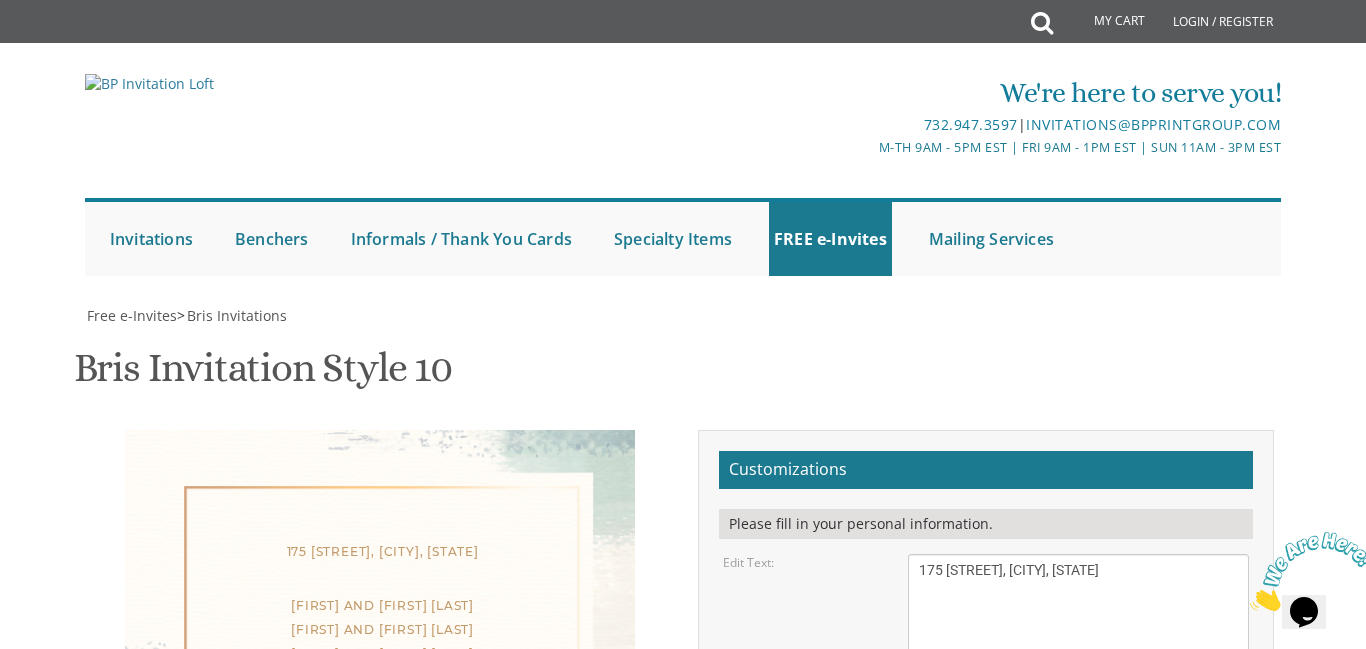 click on "175 [STREET], [CITY], [STATE]" at bounding box center (1078, 633) 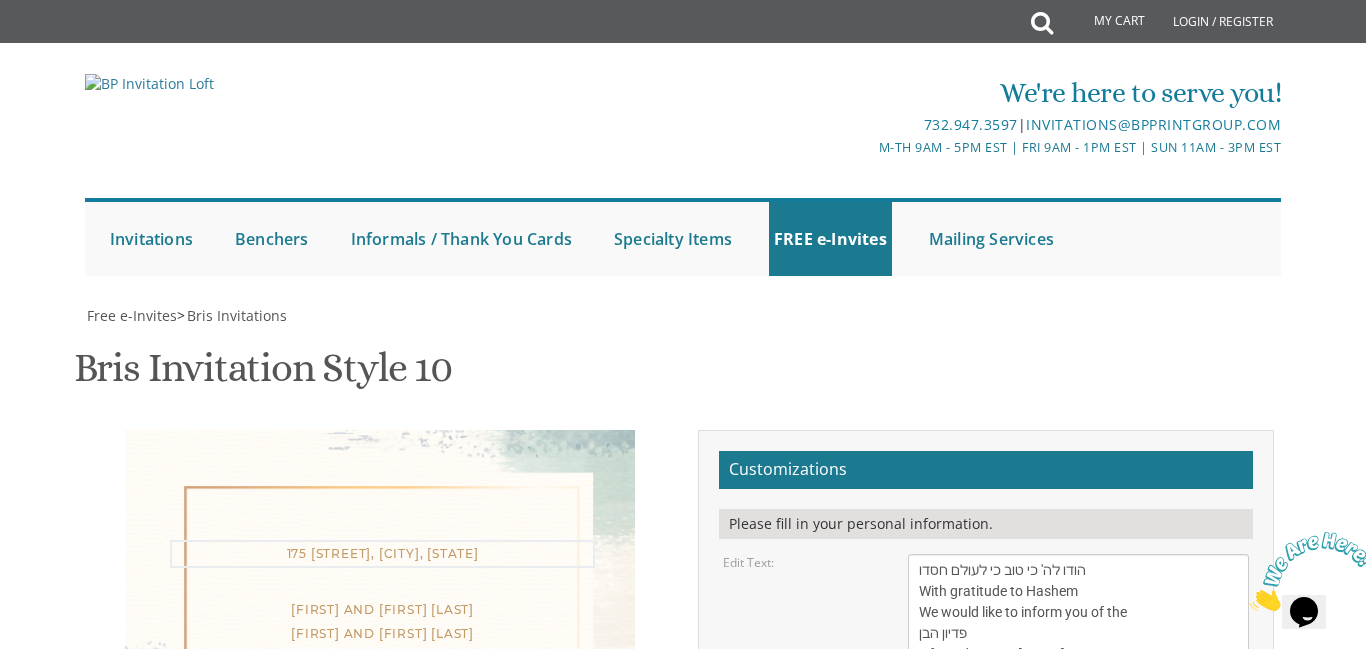 click on "175 [STREET], [CITY], [STATE]" at bounding box center (1078, 633) 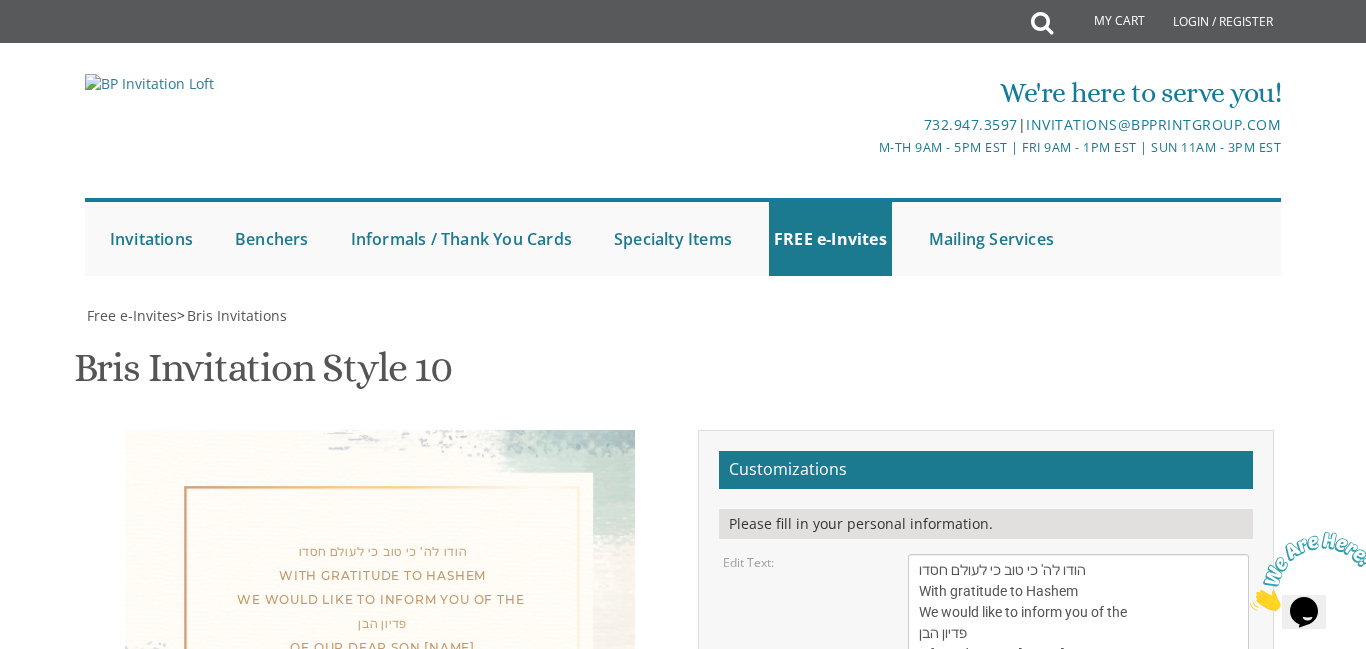 click on "175 [STREET], [CITY], [STATE]" at bounding box center [1078, 633] 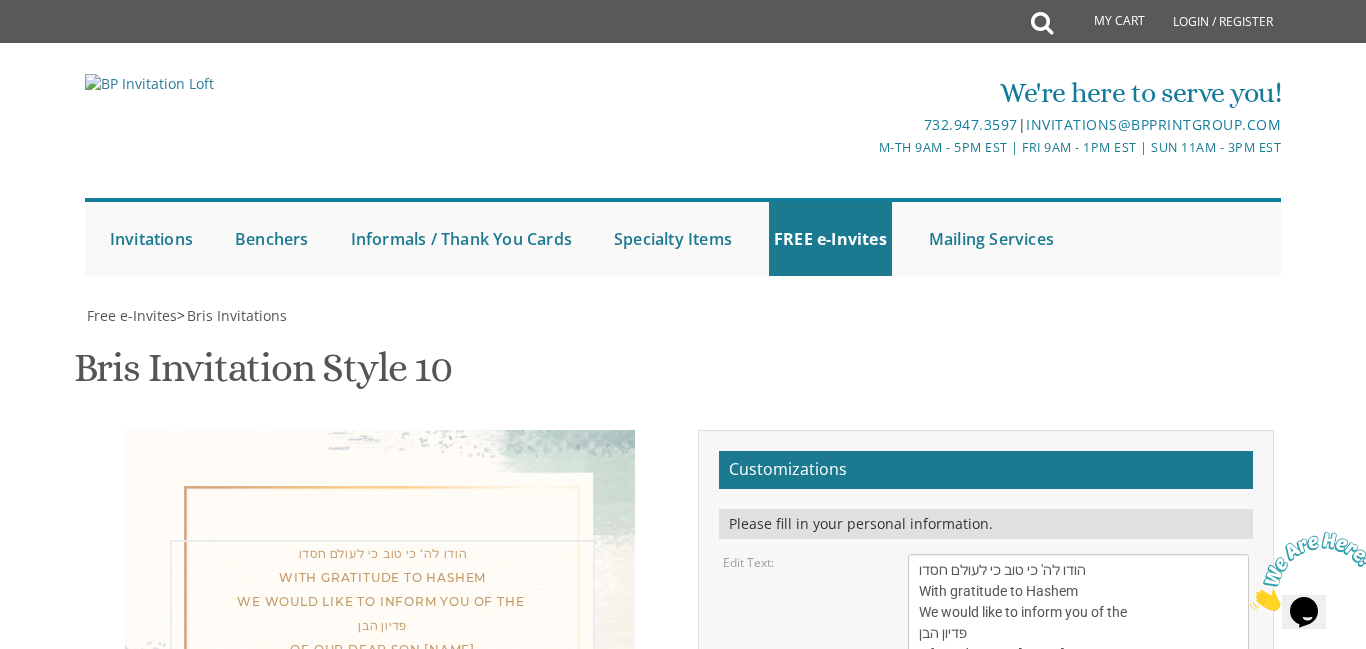 click on "175 [STREET], [CITY], [STATE]" at bounding box center [1078, 633] 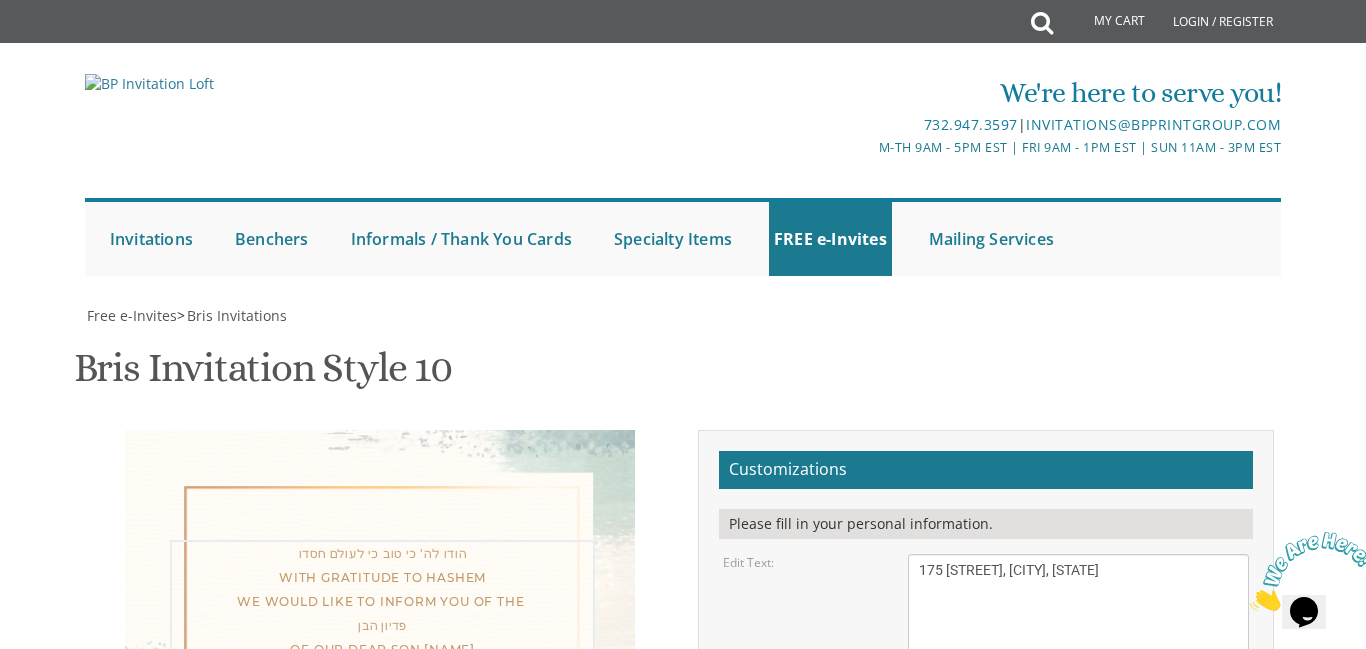 click on "175 [STREET], [CITY], [STATE]" at bounding box center [1078, 633] 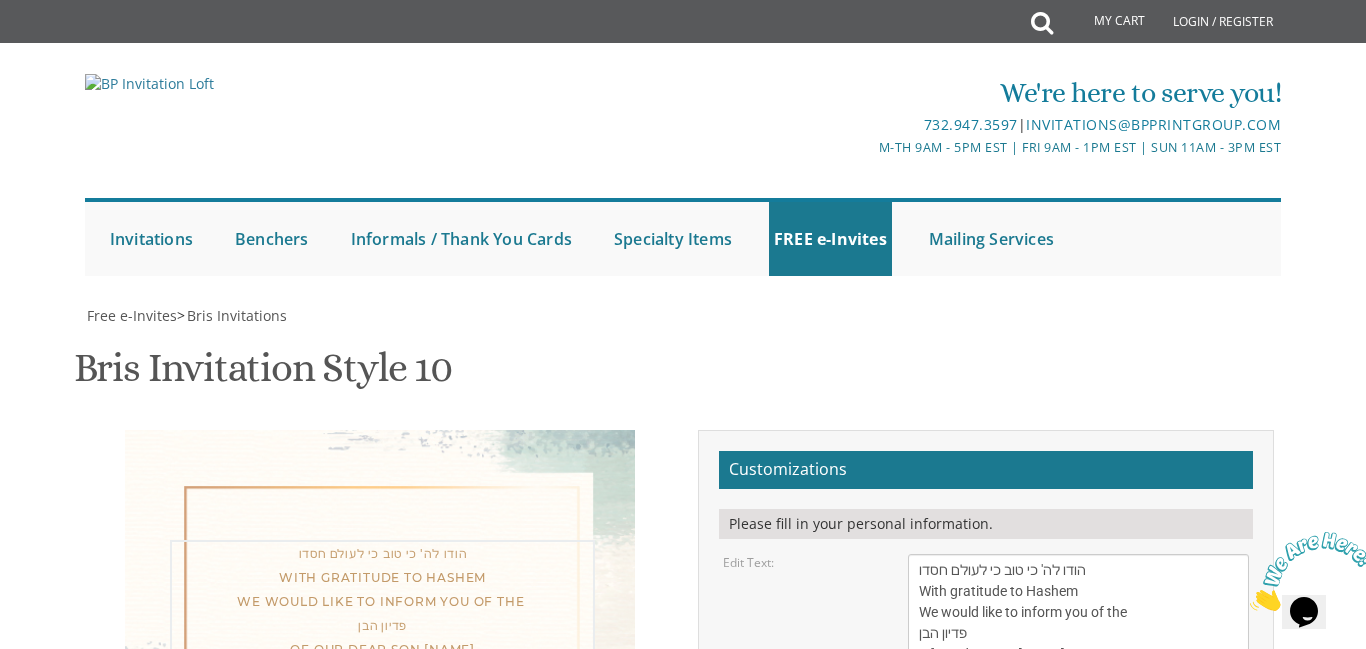 click on "175 [STREET], [CITY], [STATE]" at bounding box center (1078, 633) 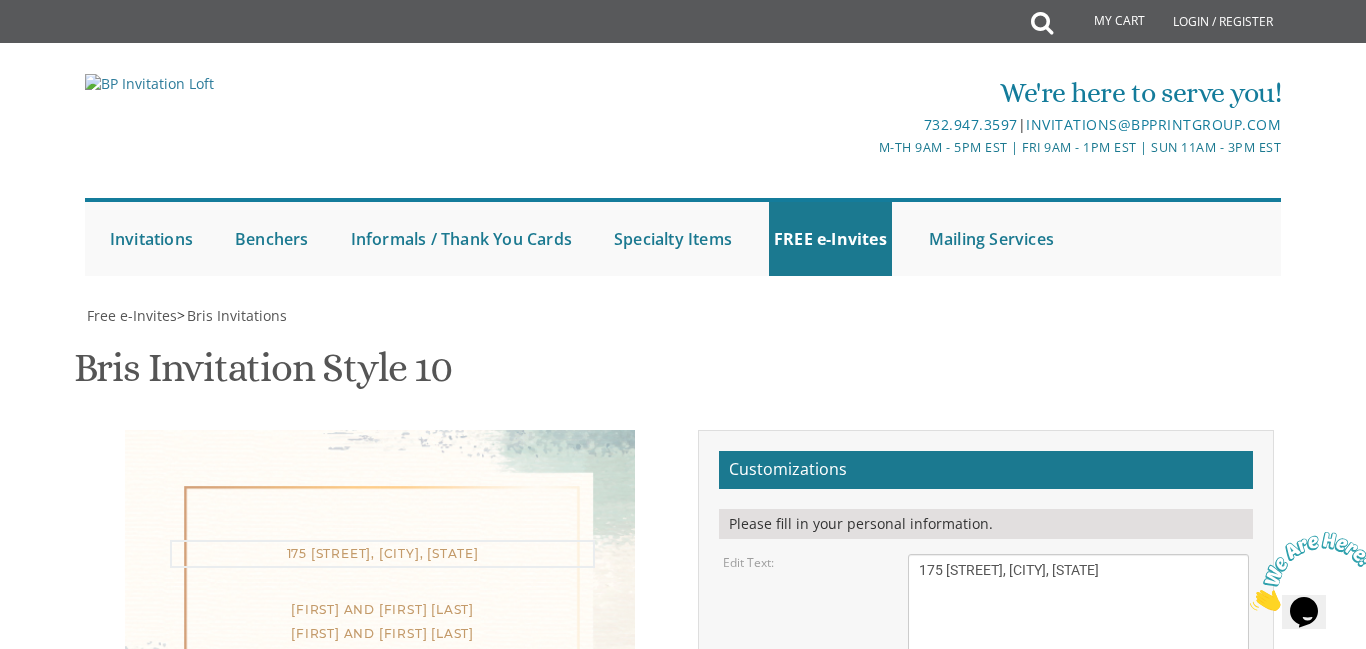 click on "175 [STREET], [CITY], [STATE]" at bounding box center [1078, 633] 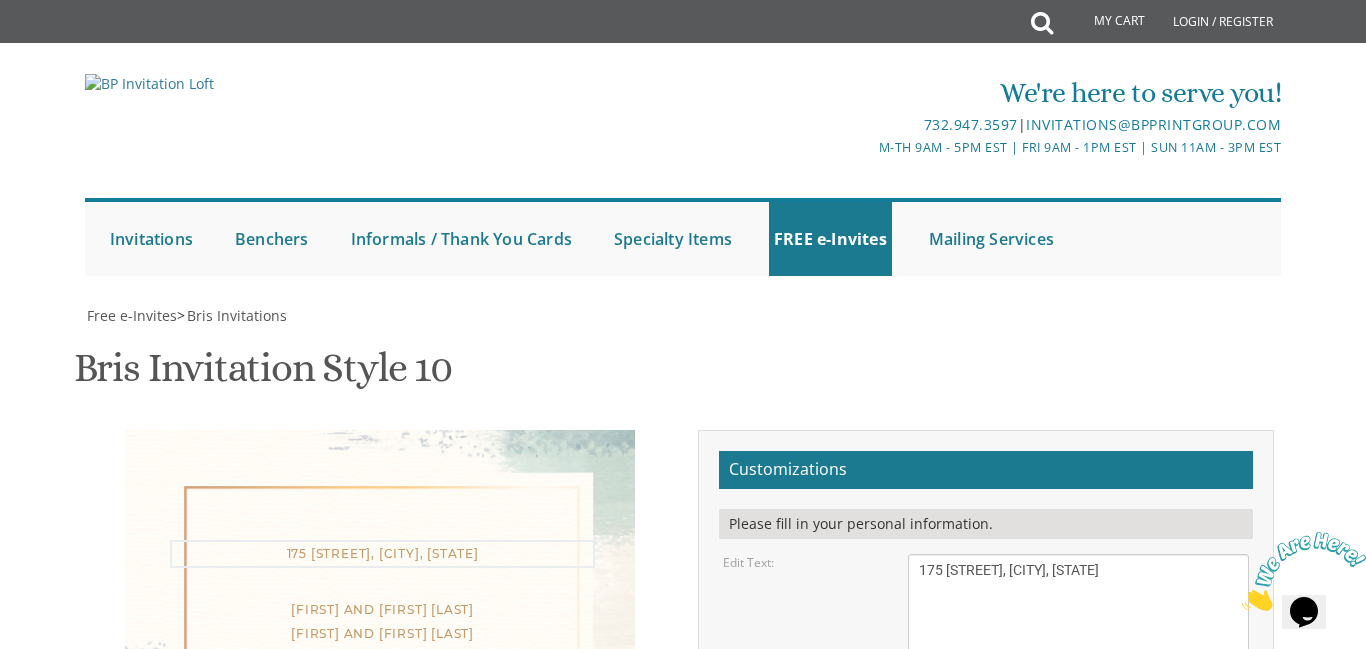 scroll, scrollTop: 0, scrollLeft: 0, axis: both 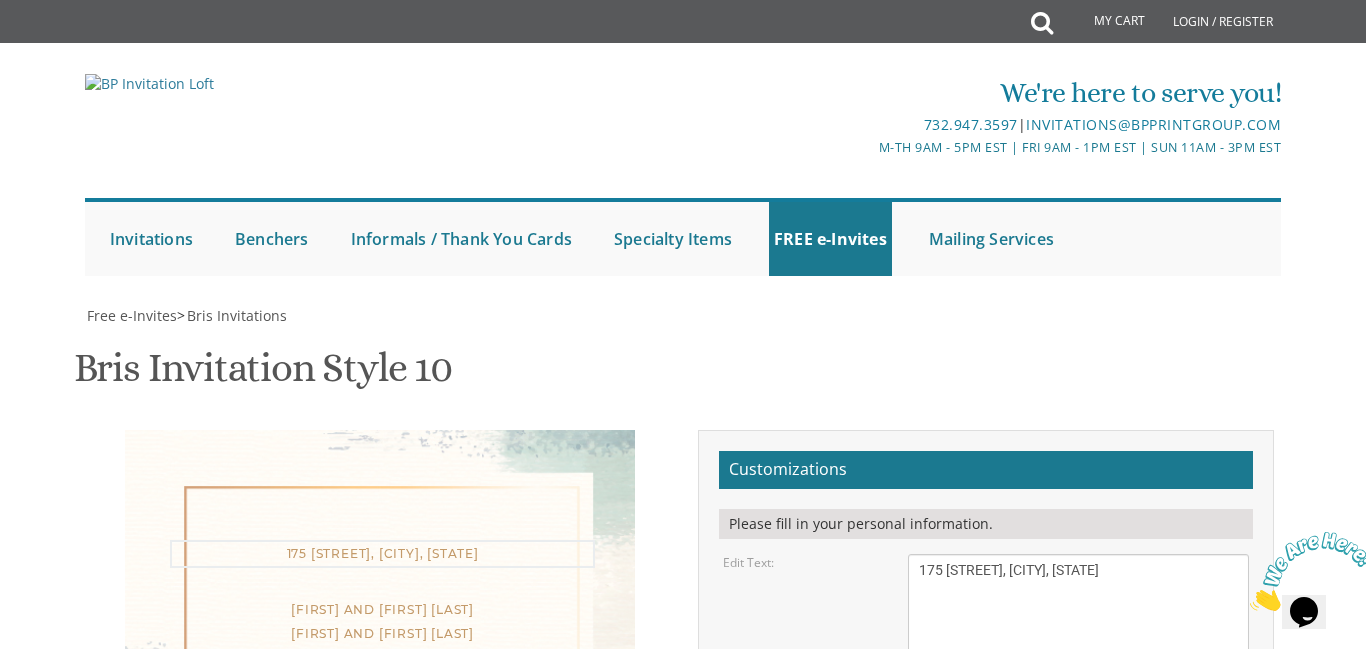 click on "175 [STREET], [CITY], [STATE]" at bounding box center (1078, 633) 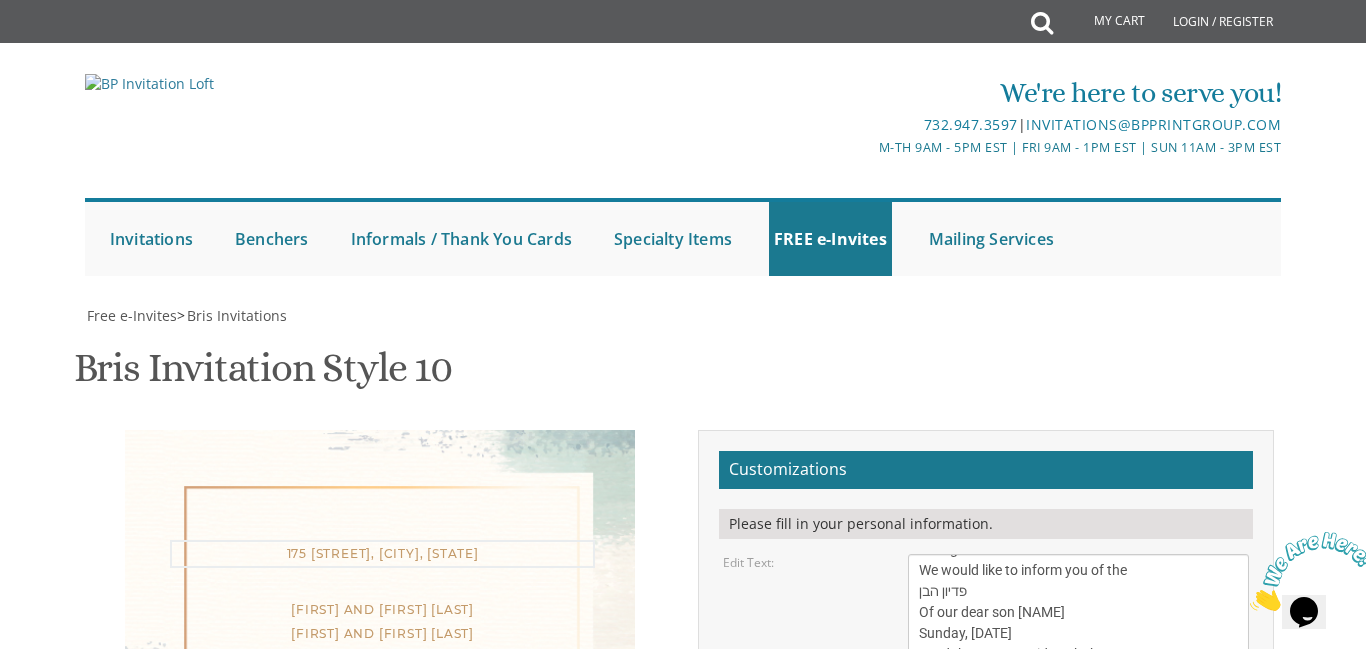 click on "175 [STREET], [CITY], [STATE]" at bounding box center (1078, 633) 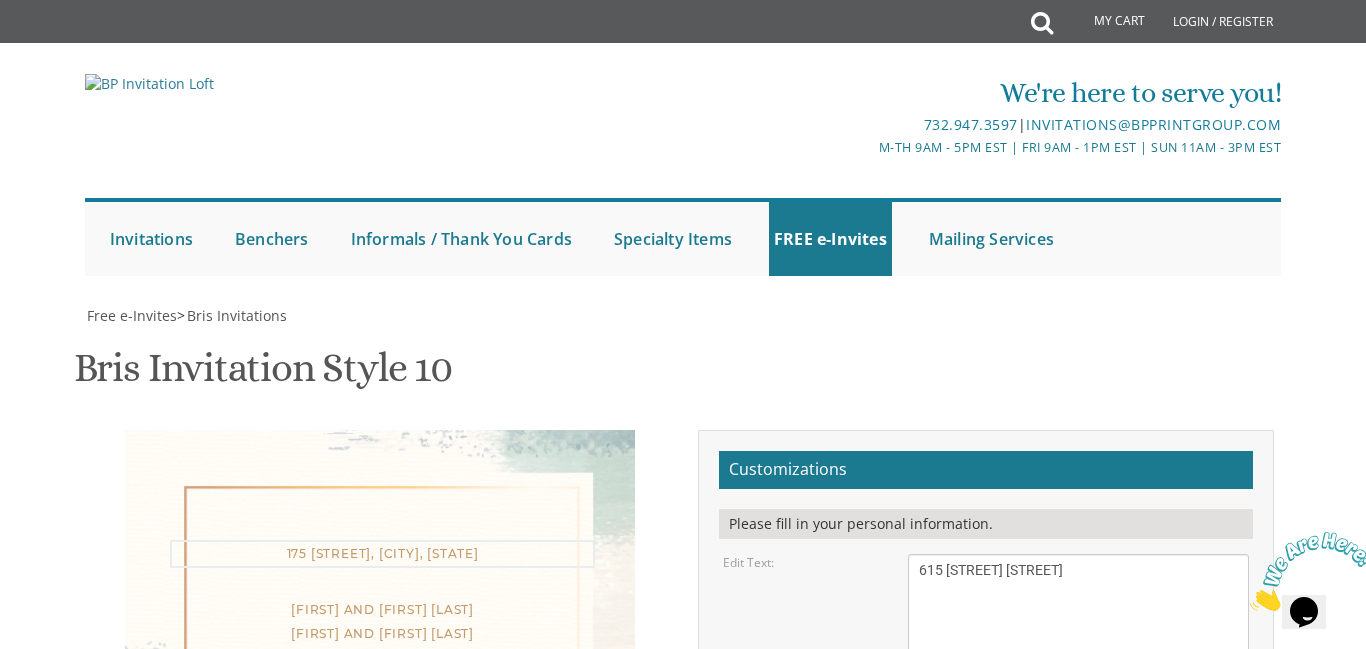 type on "615 [STREET] [STREET]" 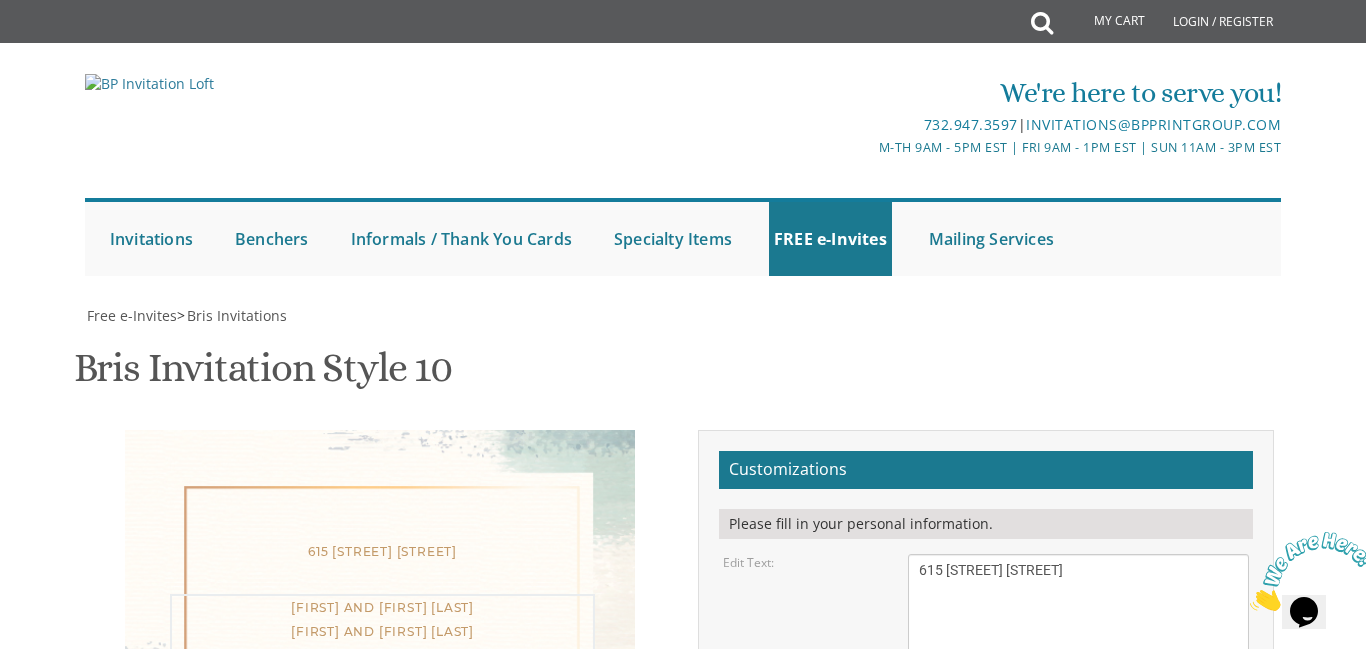 drag, startPoint x: 1075, startPoint y: 389, endPoint x: 918, endPoint y: 392, distance: 157.02866 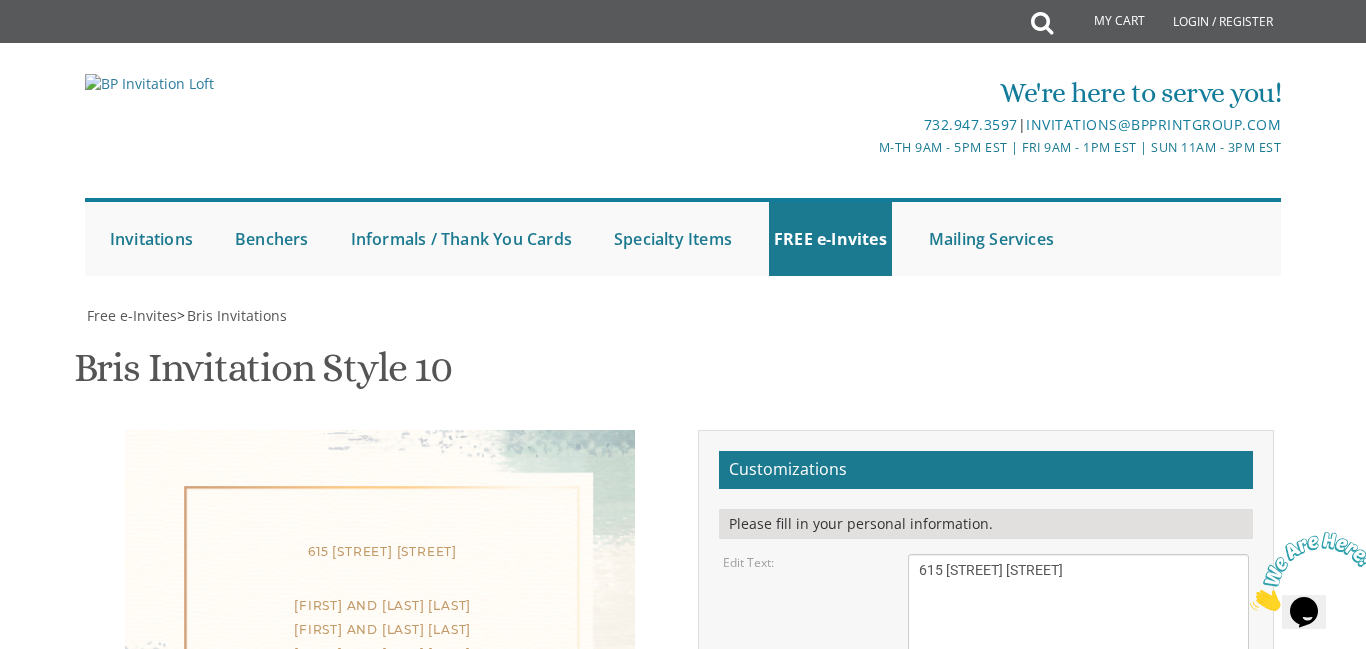 click on "[FIRST] and [FIRST] [LAST]
[FIRST] and [FIRST] [LAST]
[FIRST] and [FIRST] [LAST]" at bounding box center (1078, 770) 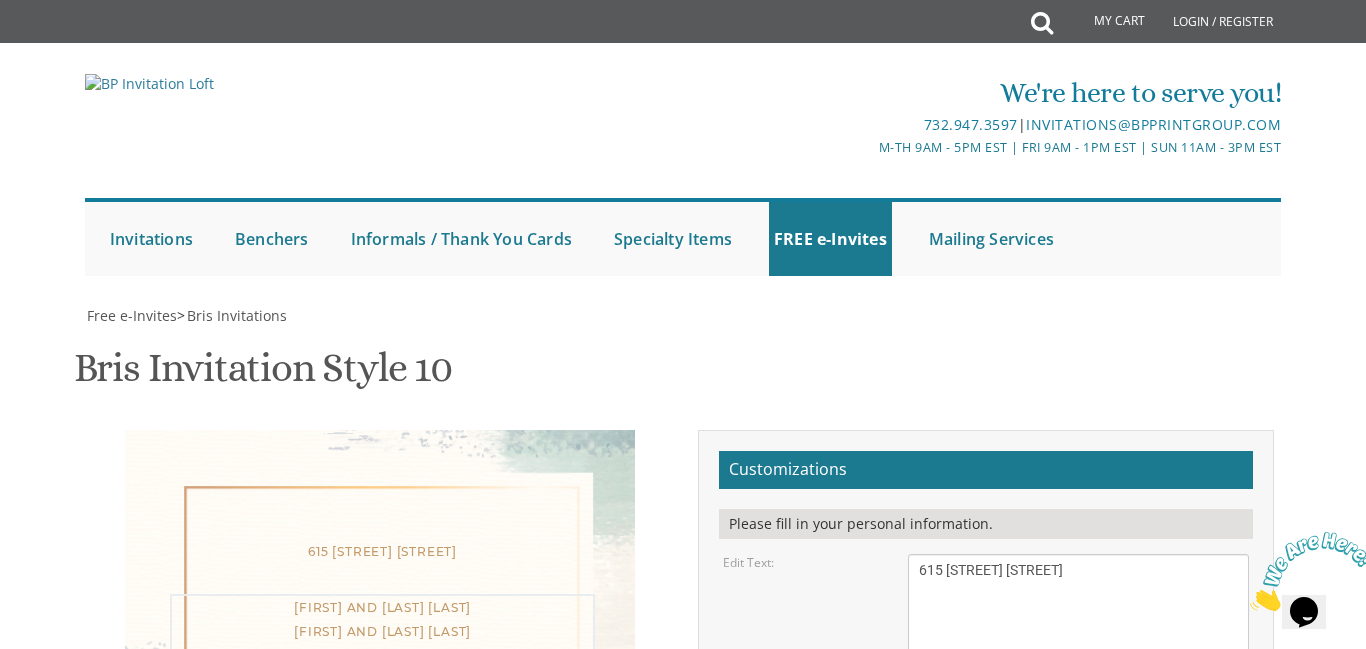 click on "[FIRST] and [FIRST] [LAST]
[FIRST] and [FIRST] [LAST]
[FIRST] and [FIRST] [LAST]" at bounding box center (1078, 770) 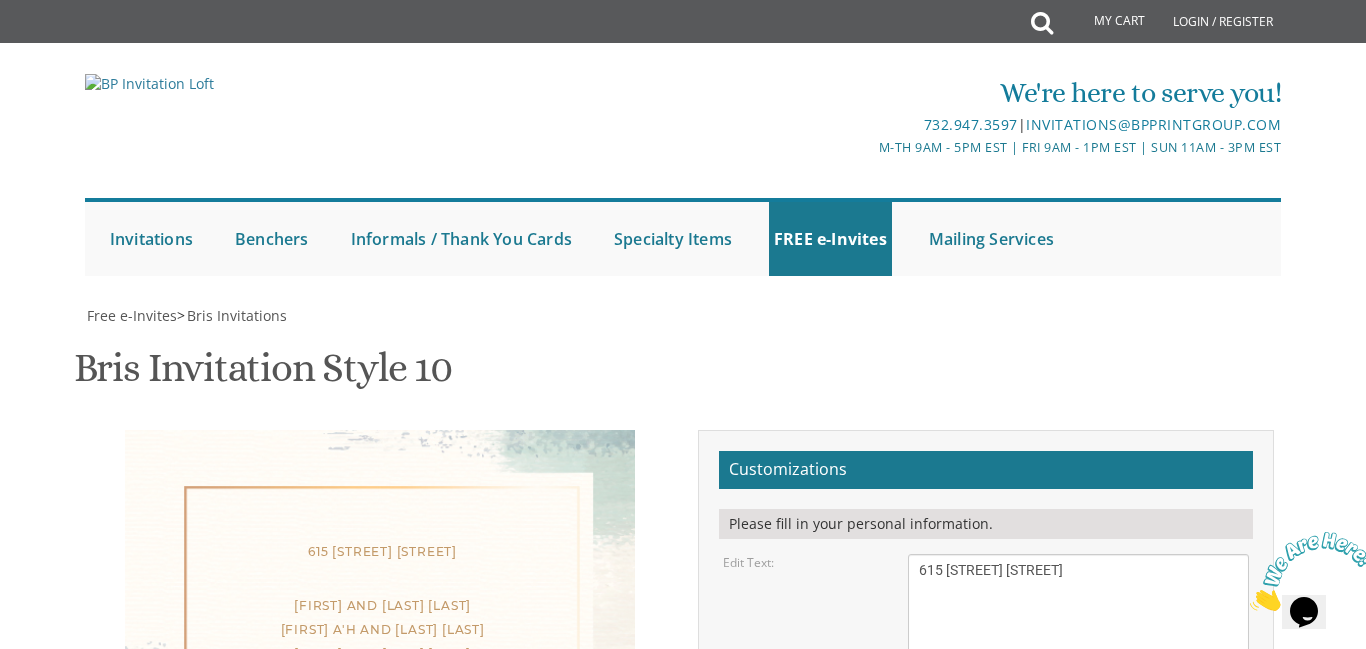 scroll, scrollTop: 351, scrollLeft: 0, axis: vertical 